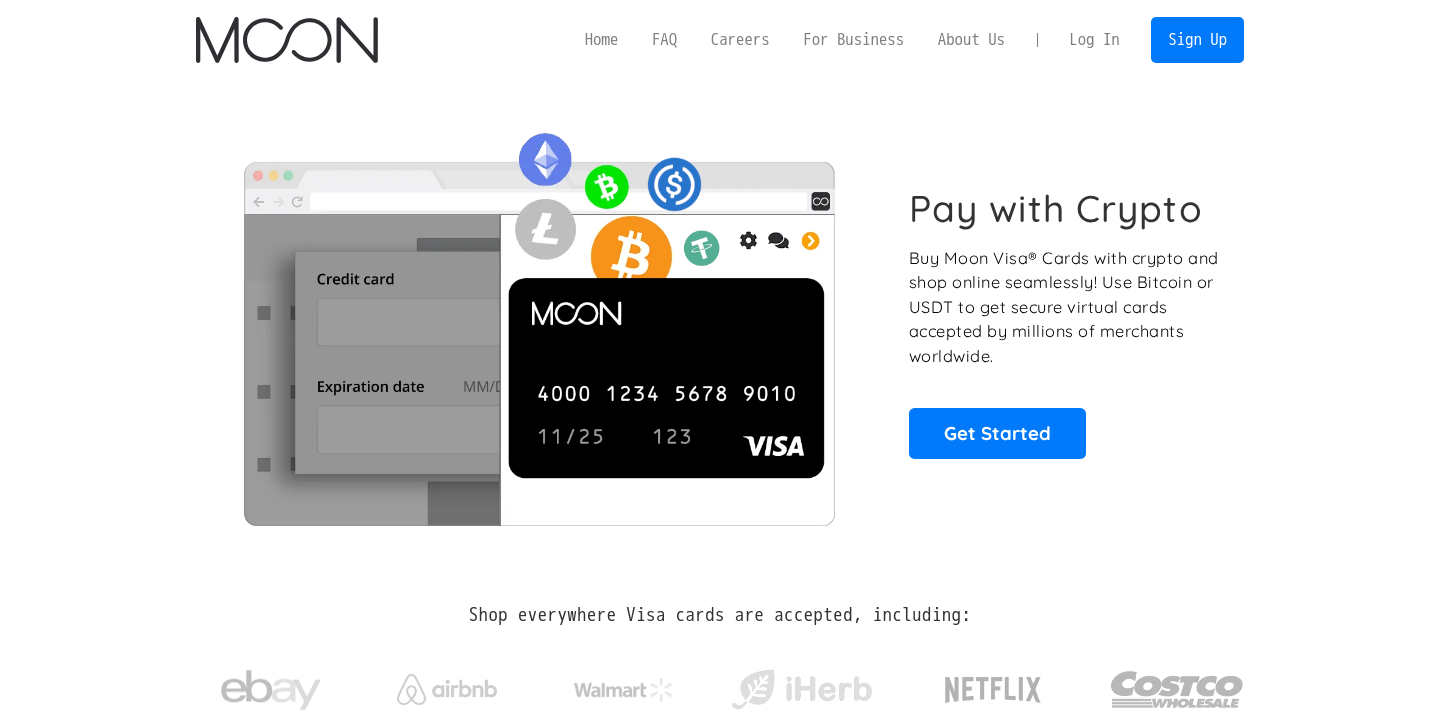 scroll, scrollTop: 0, scrollLeft: 0, axis: both 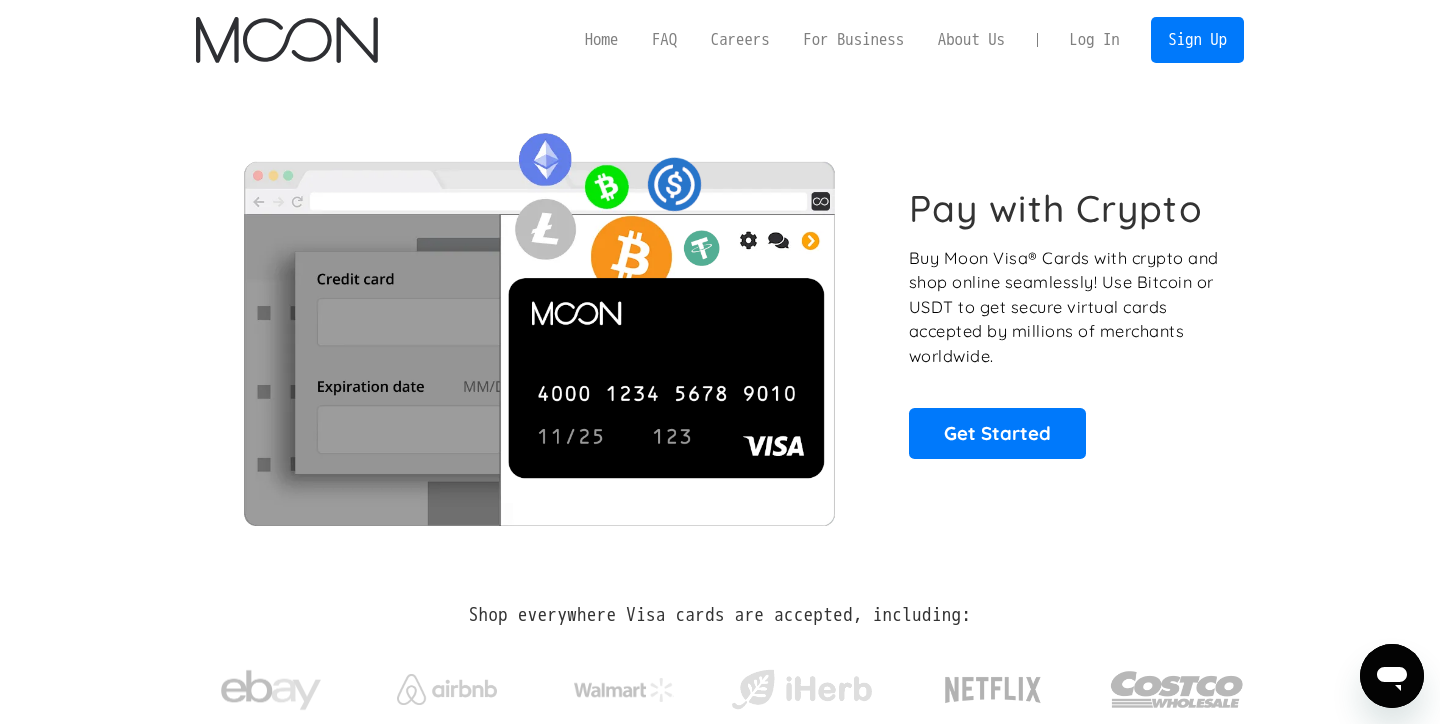 click on "Log In" at bounding box center (1094, 40) 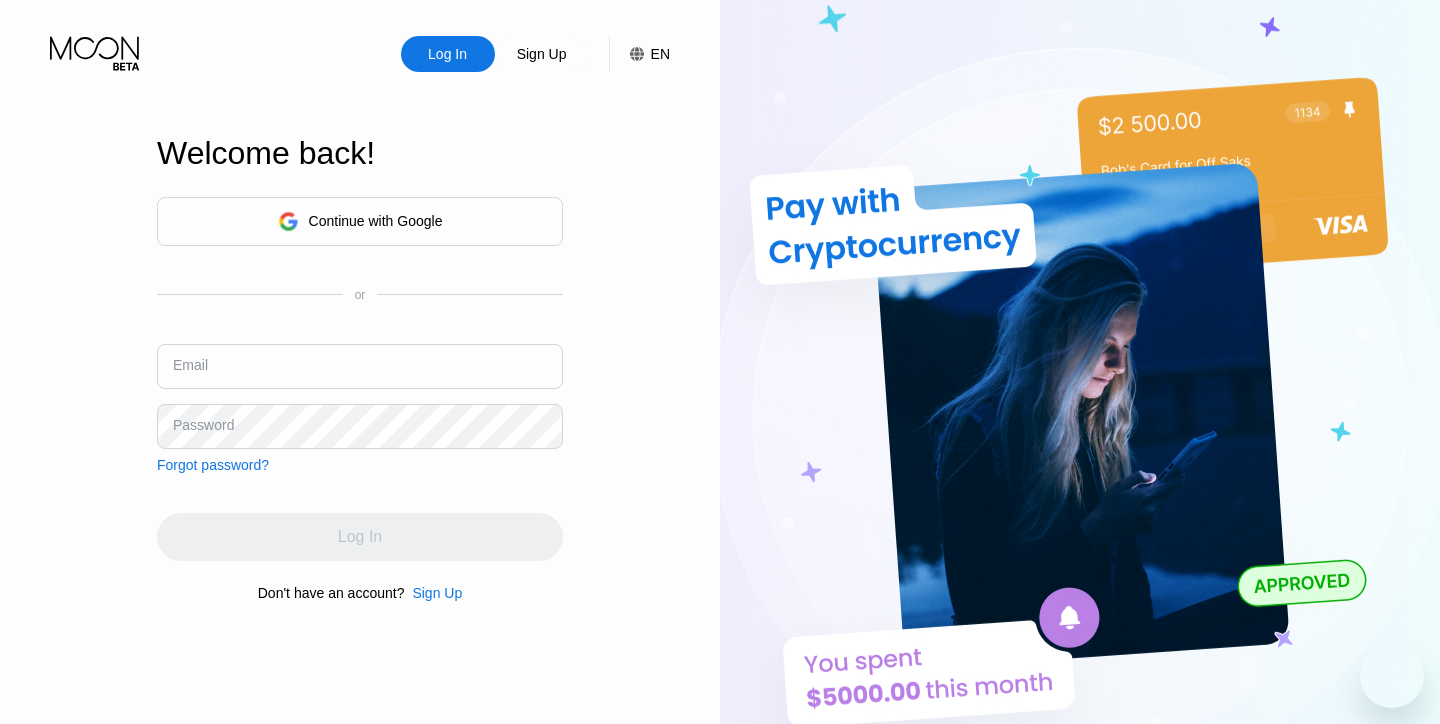 scroll, scrollTop: 0, scrollLeft: 0, axis: both 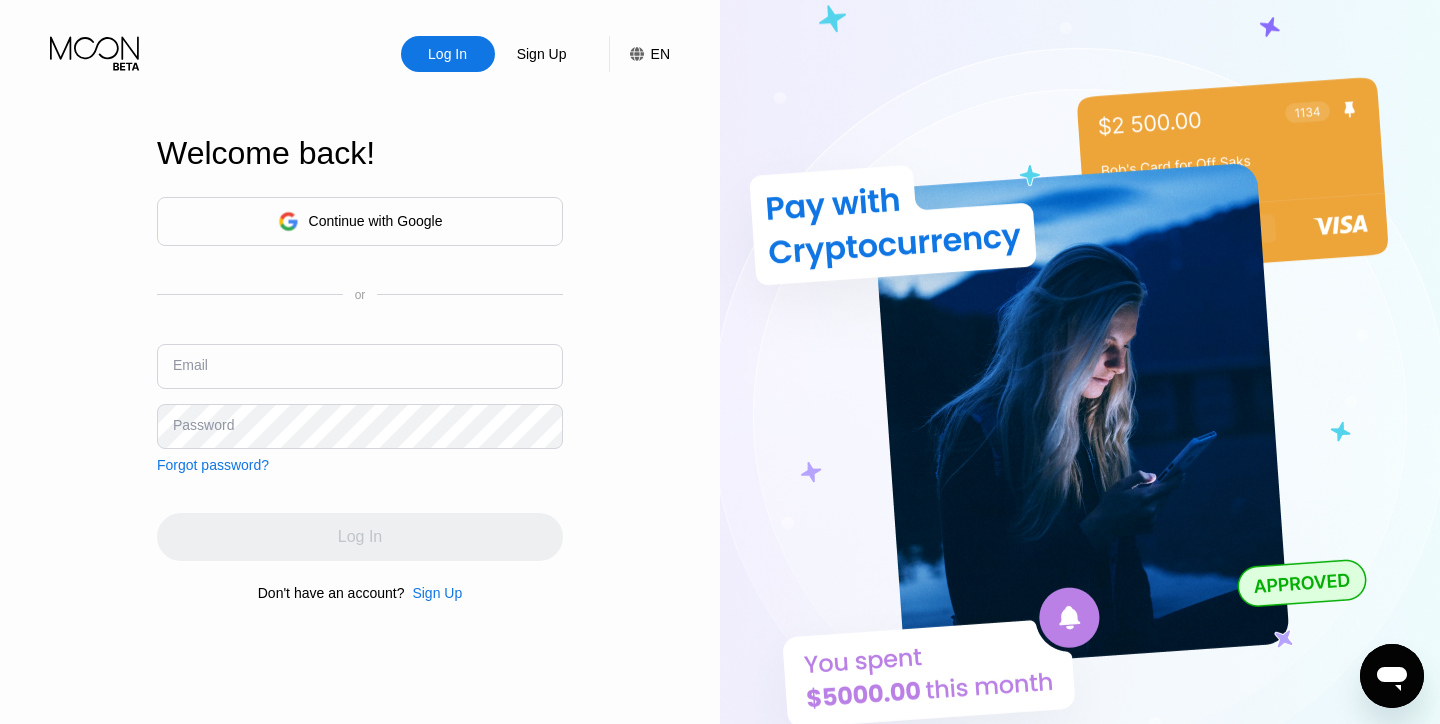 click at bounding box center [360, 366] 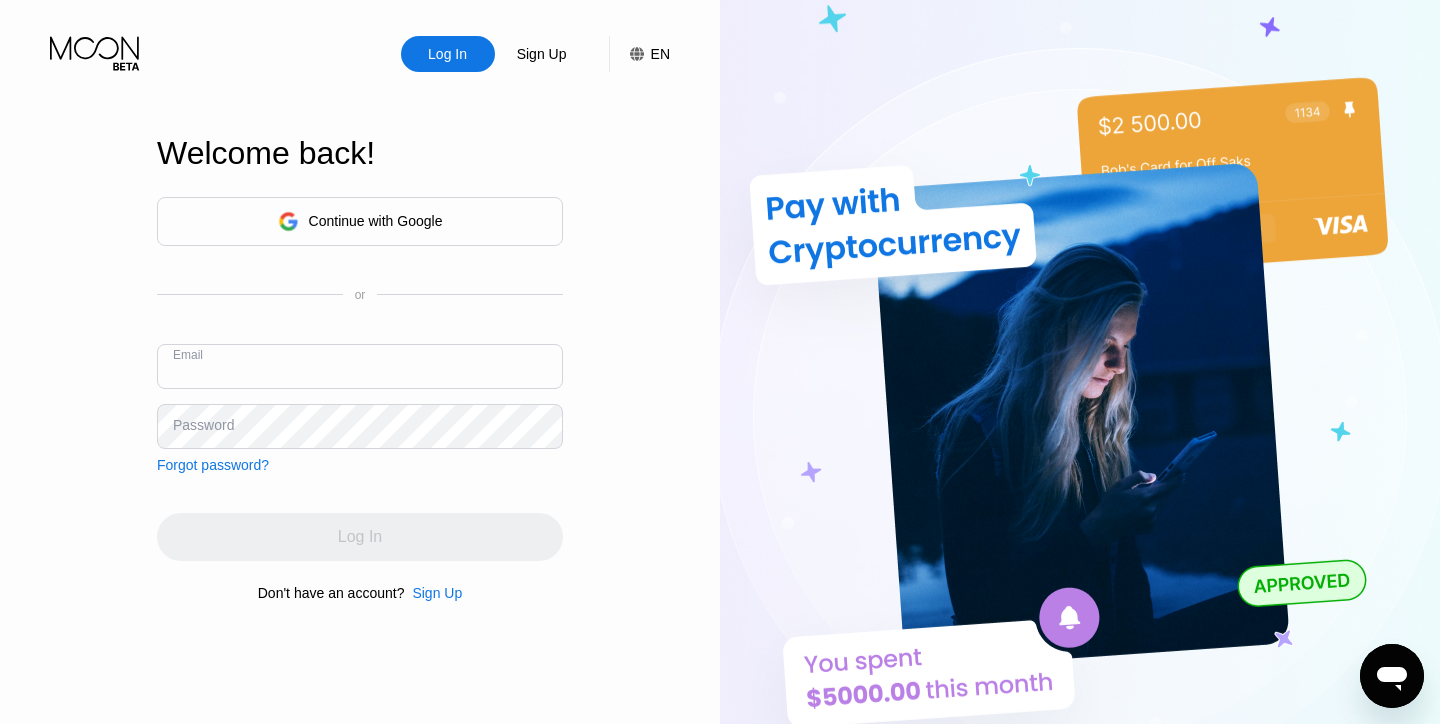 paste on "oralguerr@gmail.com" 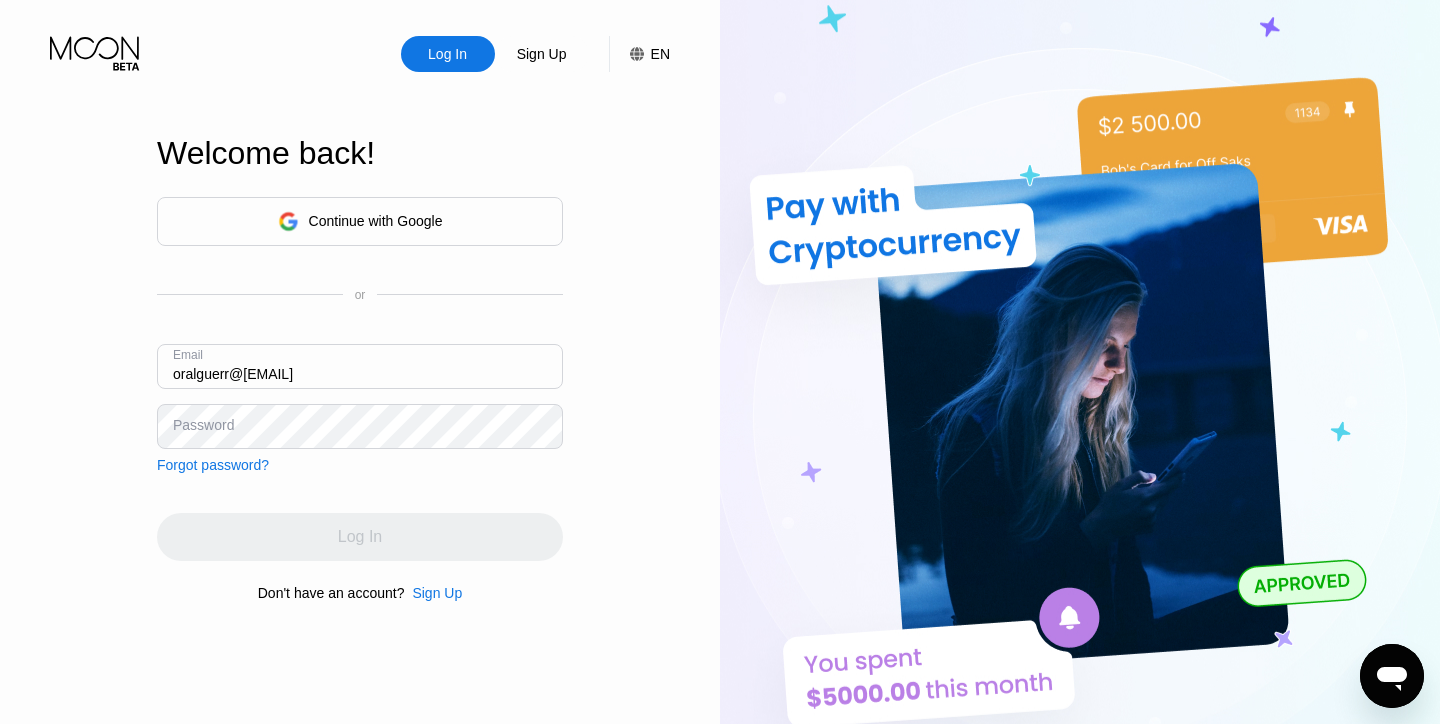 type on "oralguerr@gmail.com" 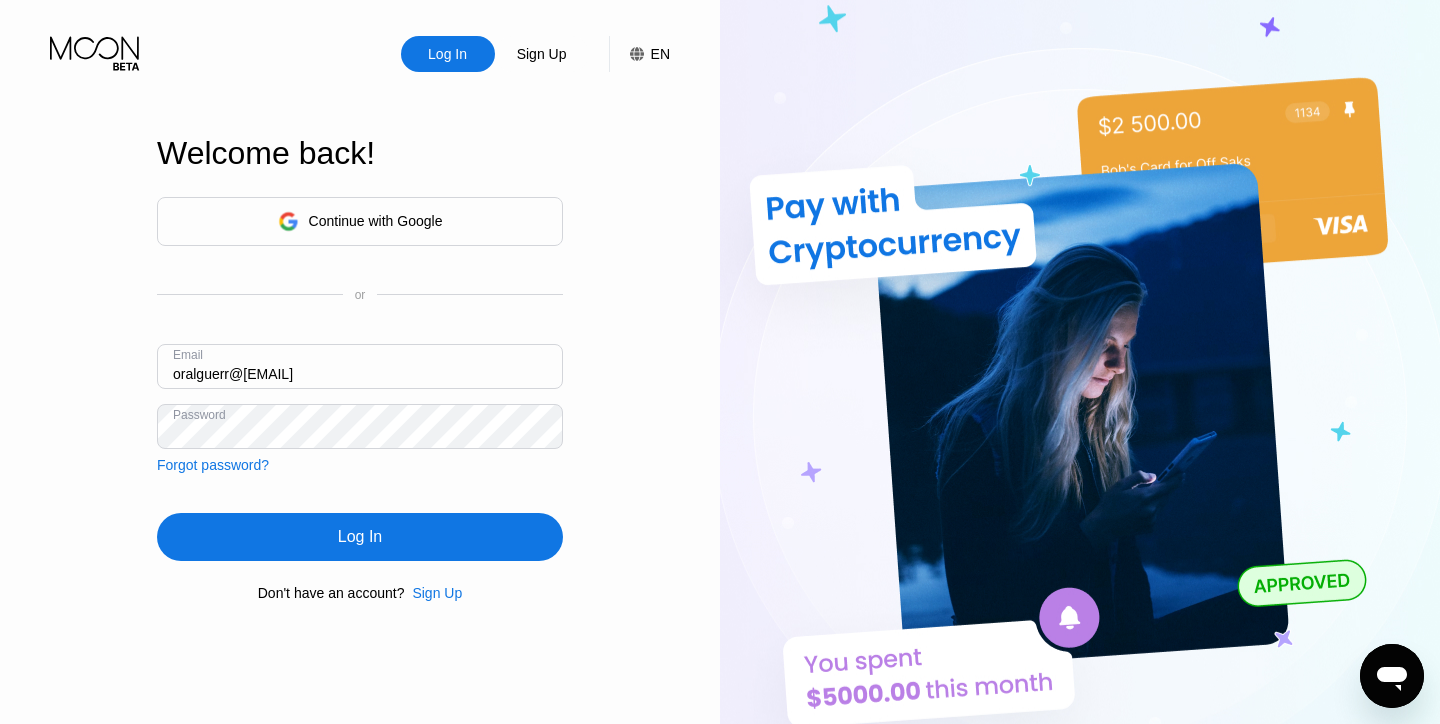 click on "Log In" at bounding box center (360, 537) 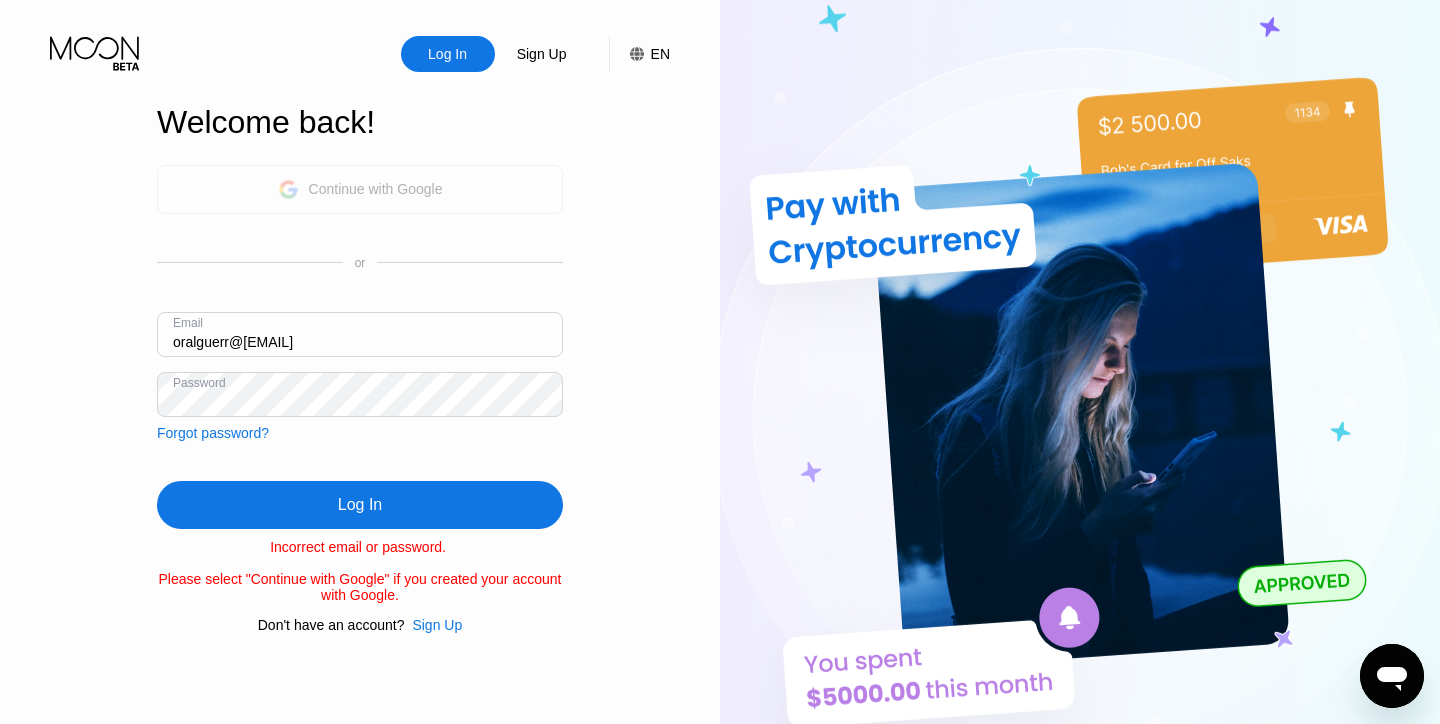 click on "Continue with Google" at bounding box center (376, 189) 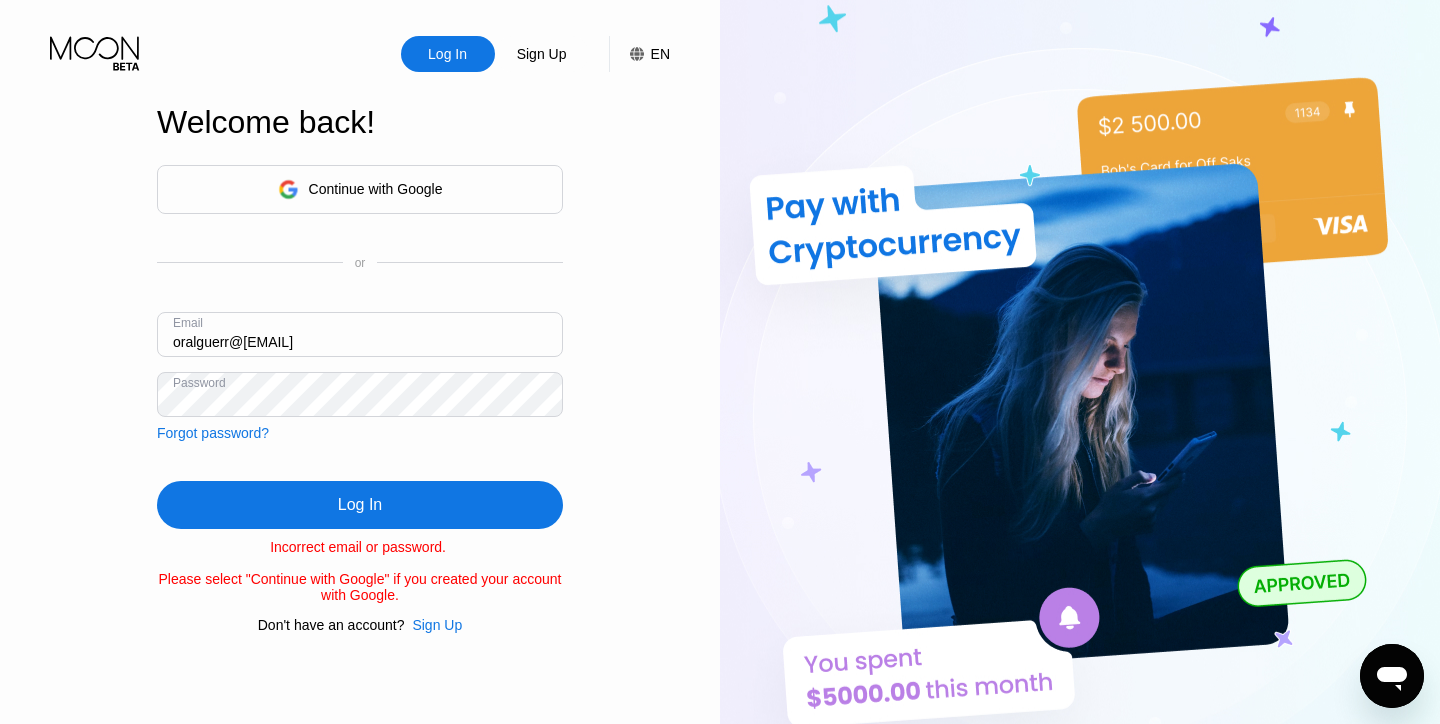 click on "Continue with Google" at bounding box center (376, 189) 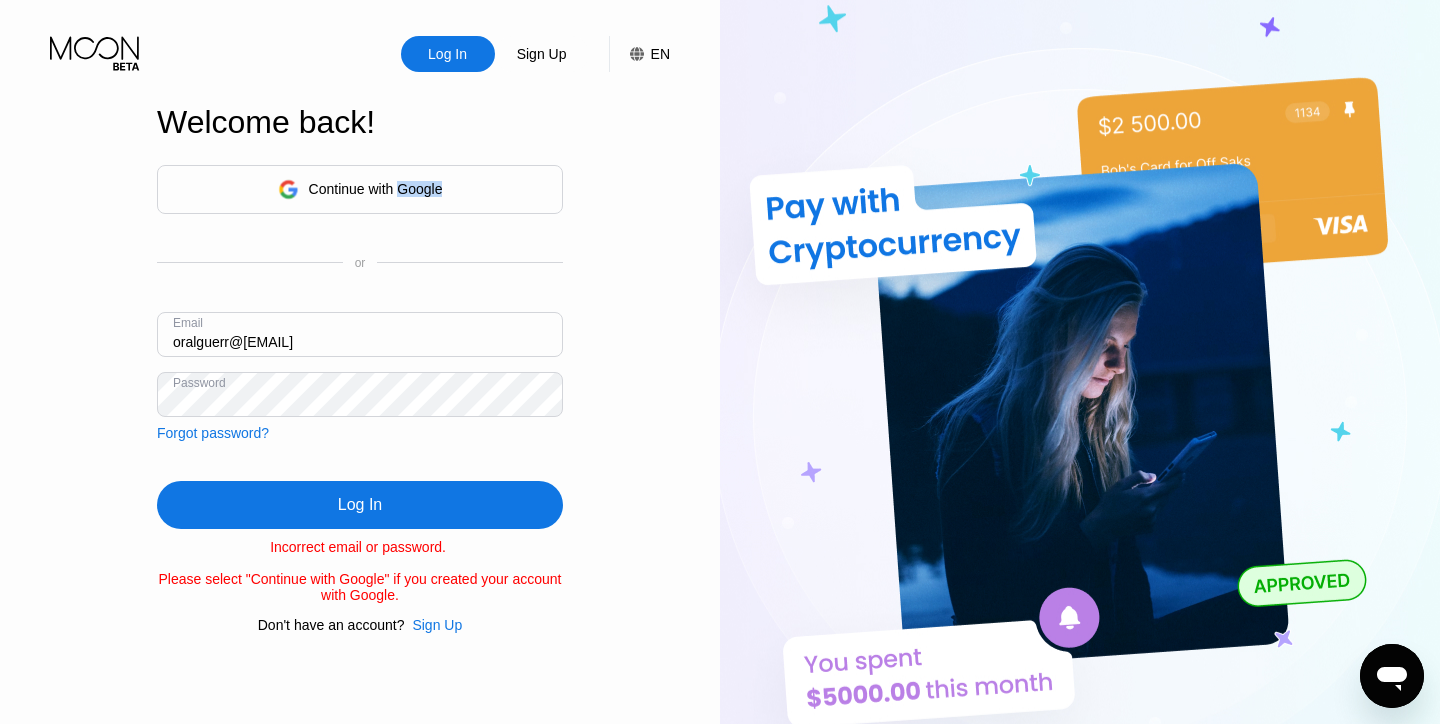 click on "Continue with Google" at bounding box center (376, 189) 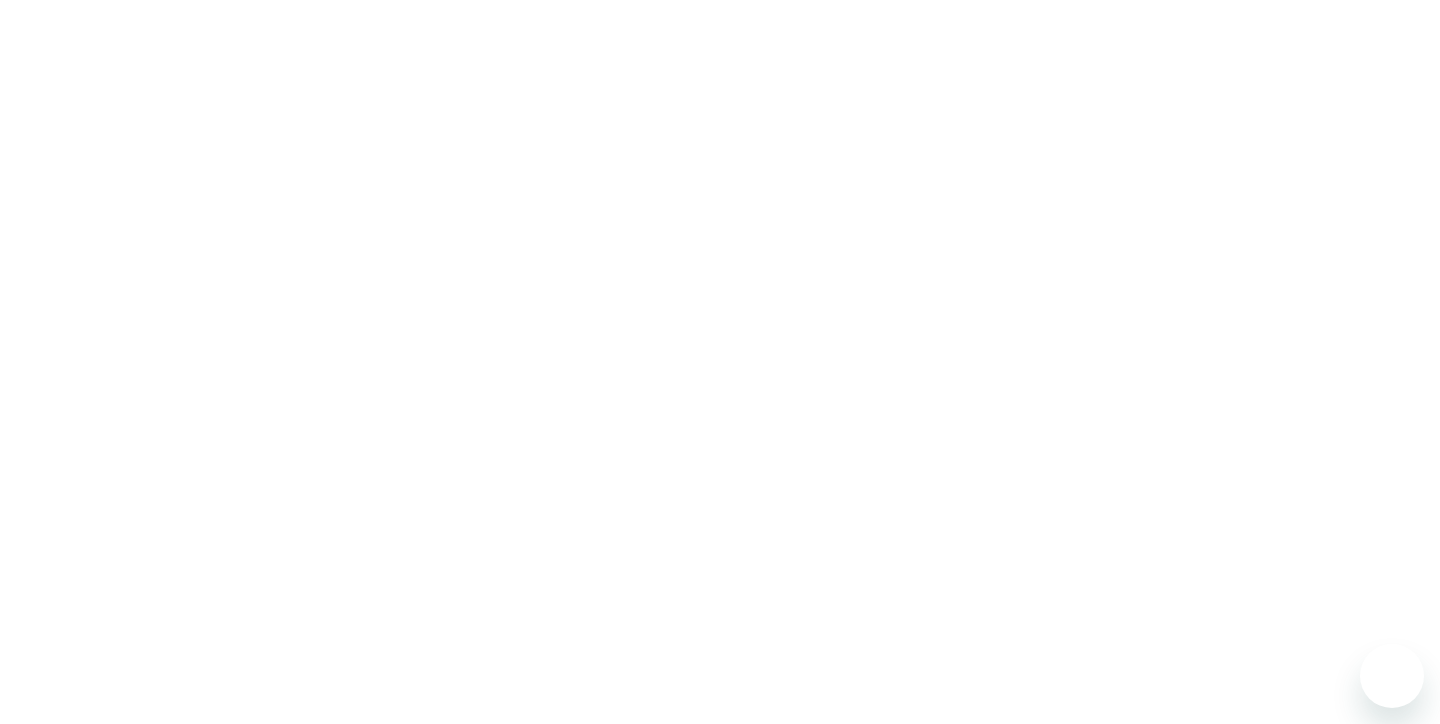 scroll, scrollTop: 0, scrollLeft: 0, axis: both 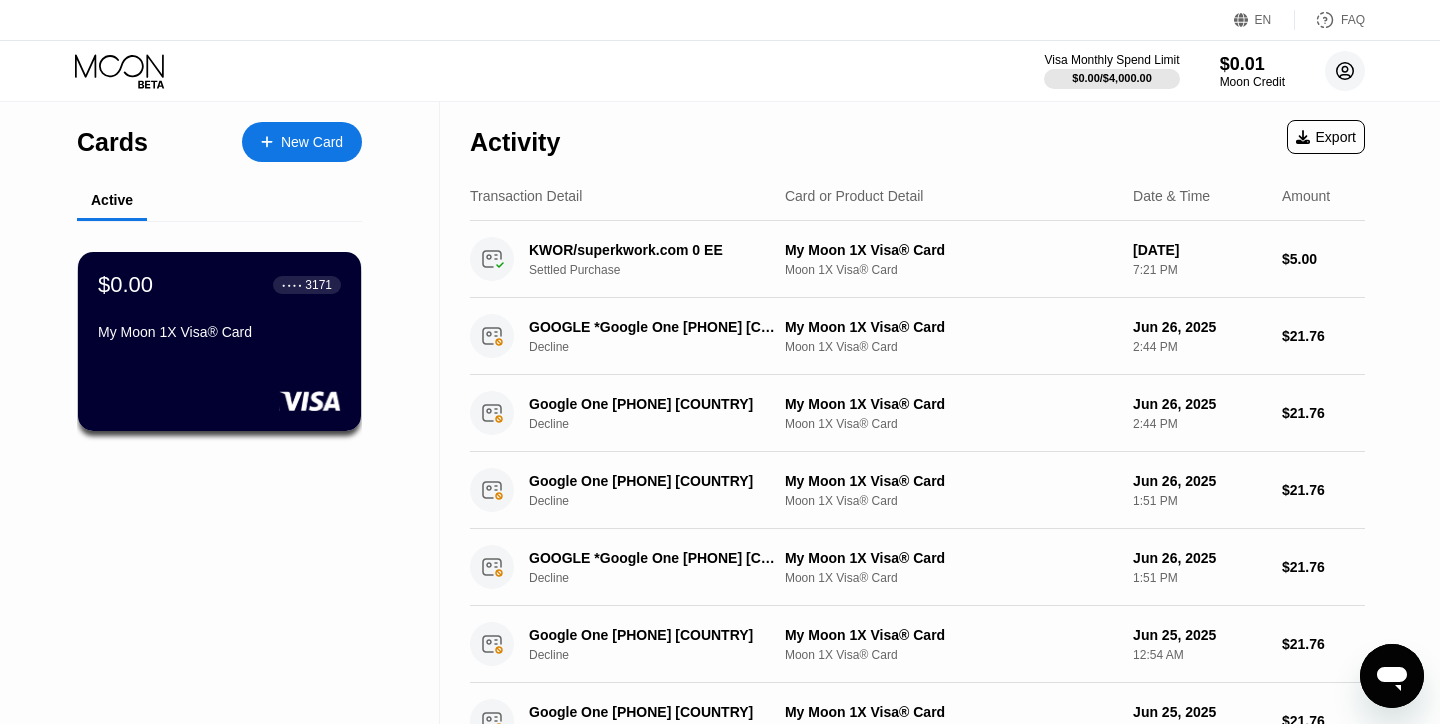 click 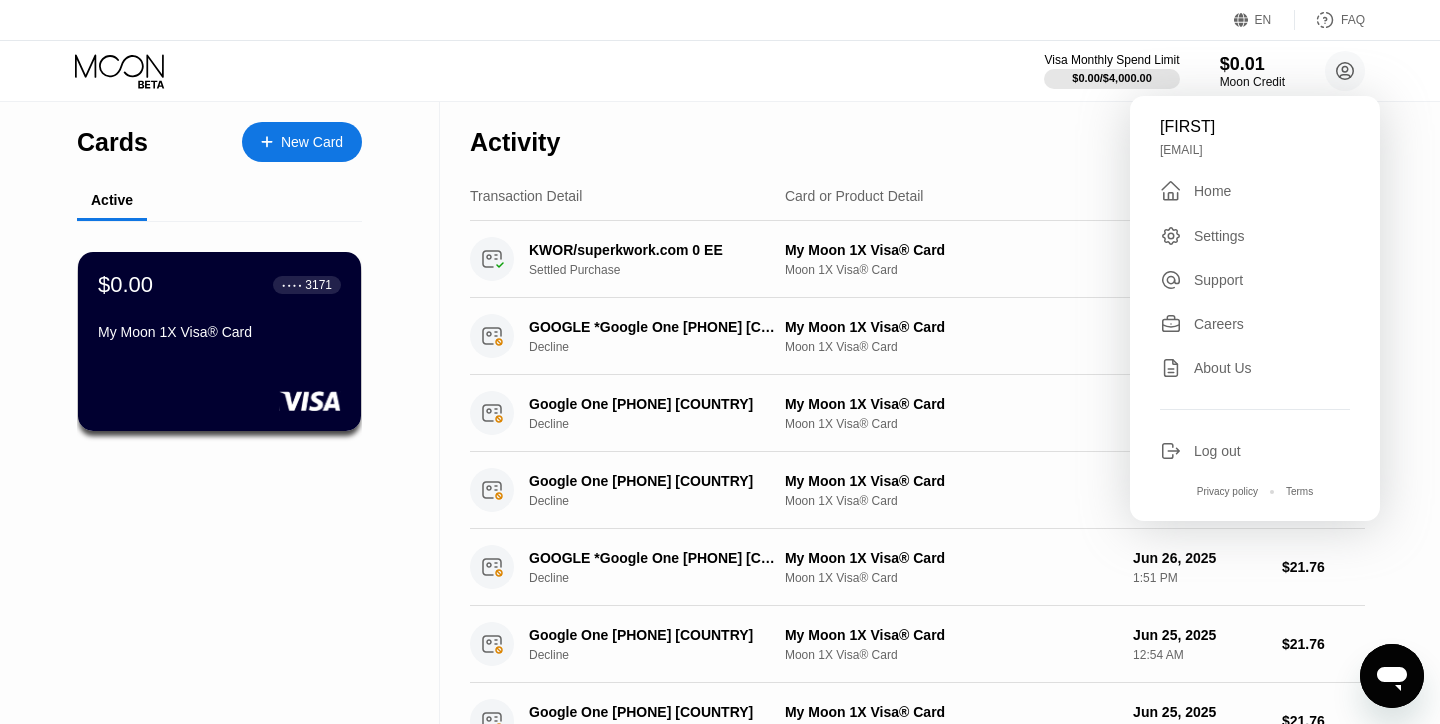 click on "Log out" at bounding box center (1217, 451) 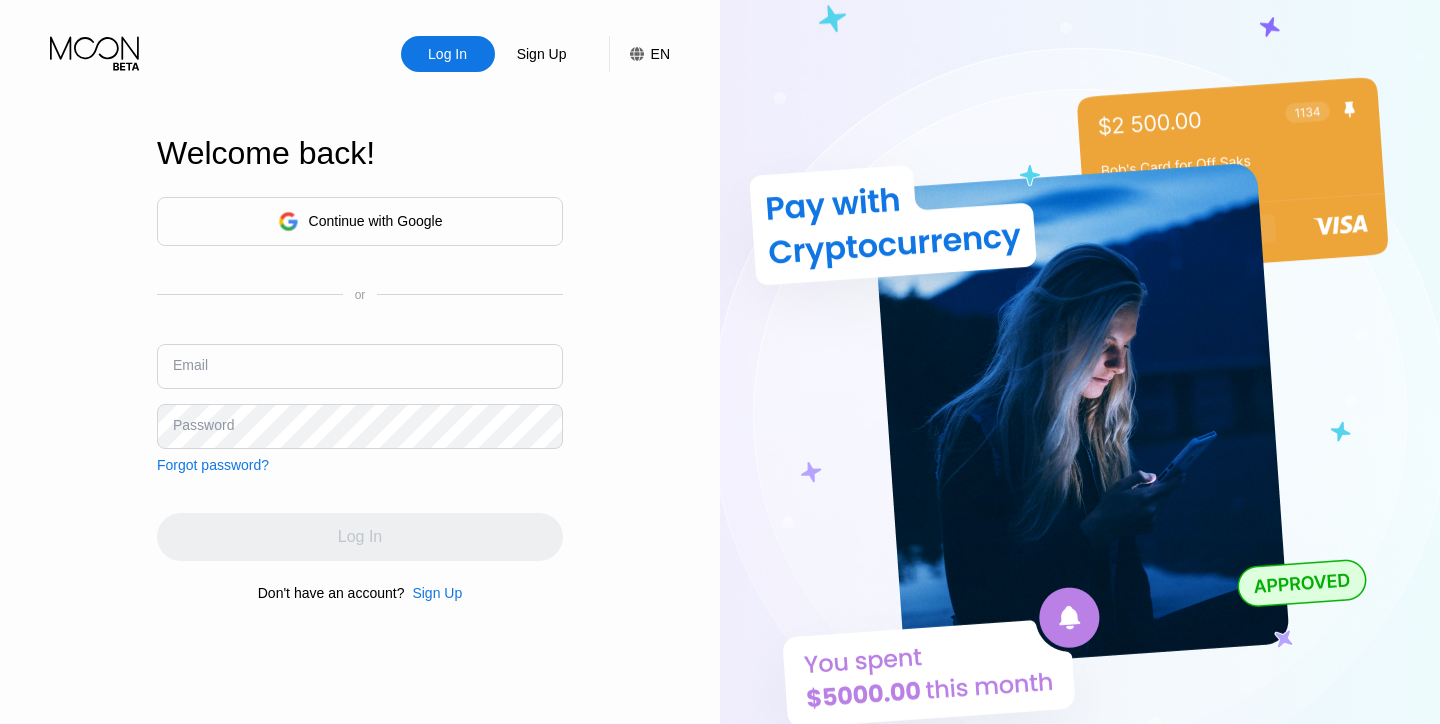 scroll, scrollTop: 0, scrollLeft: 0, axis: both 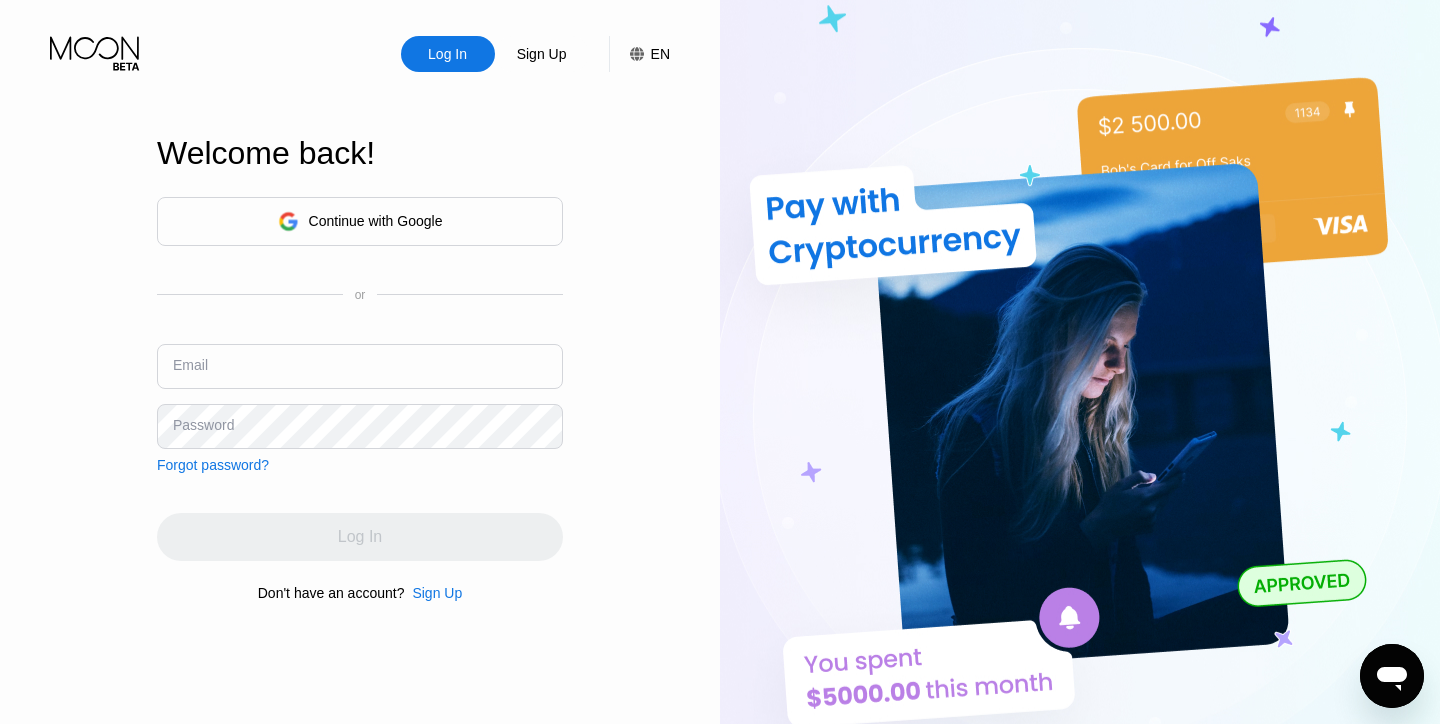 click on "Continue with Google" at bounding box center [376, 221] 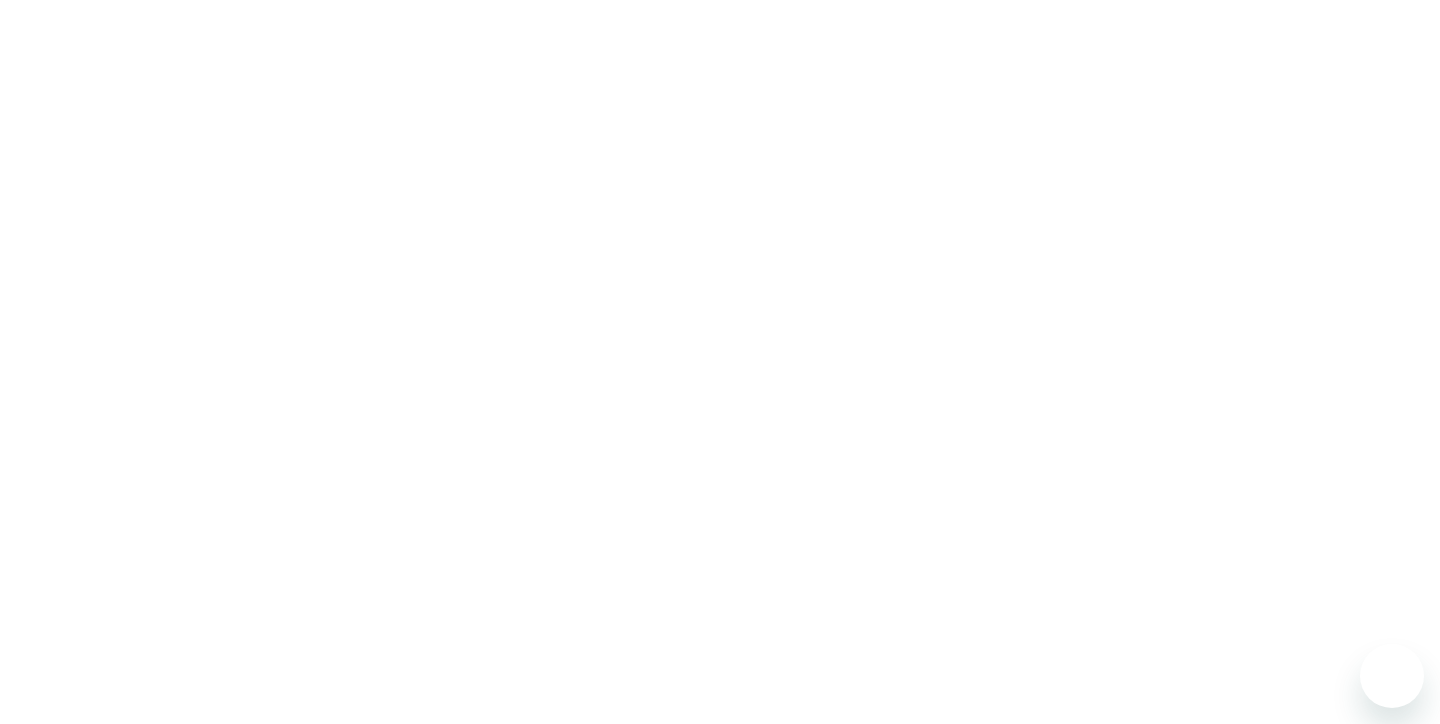 scroll, scrollTop: 0, scrollLeft: 0, axis: both 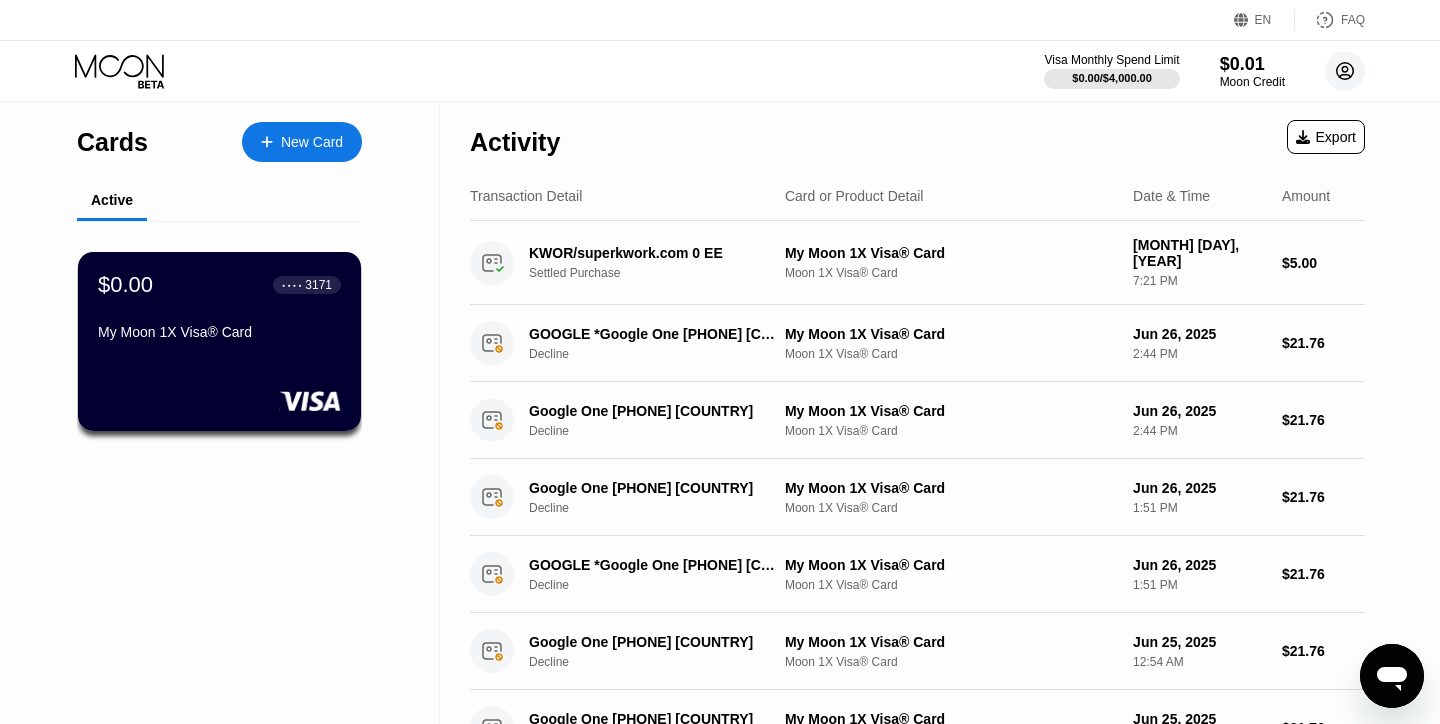 click 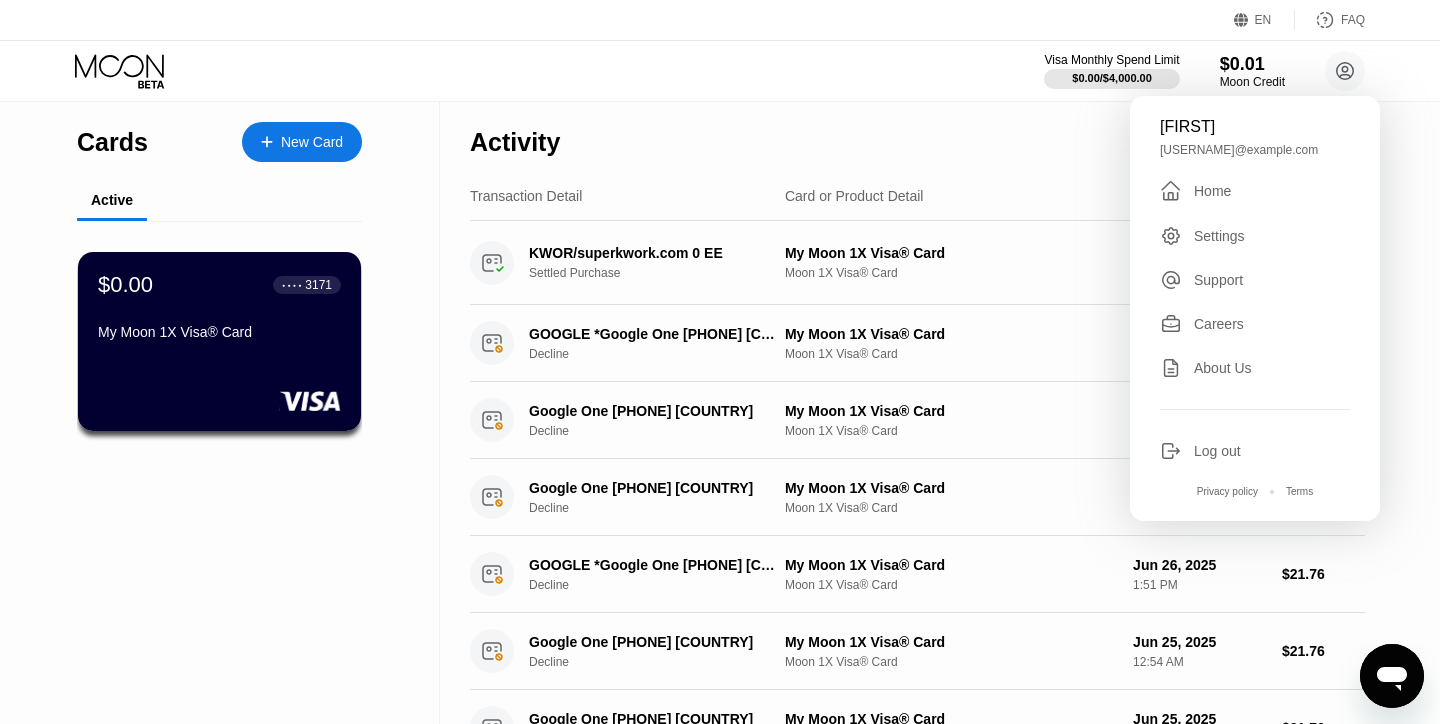 click on "Log out" at bounding box center [1217, 451] 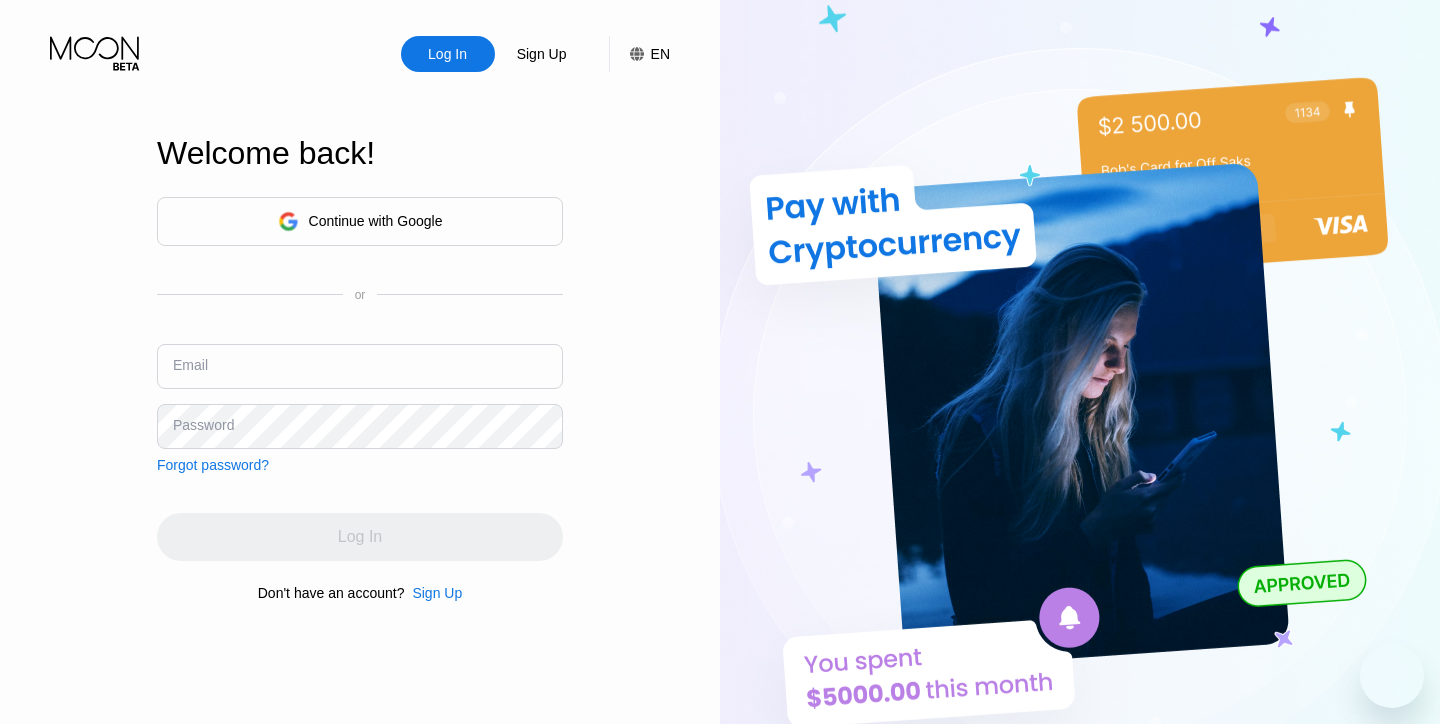 scroll, scrollTop: 0, scrollLeft: 0, axis: both 